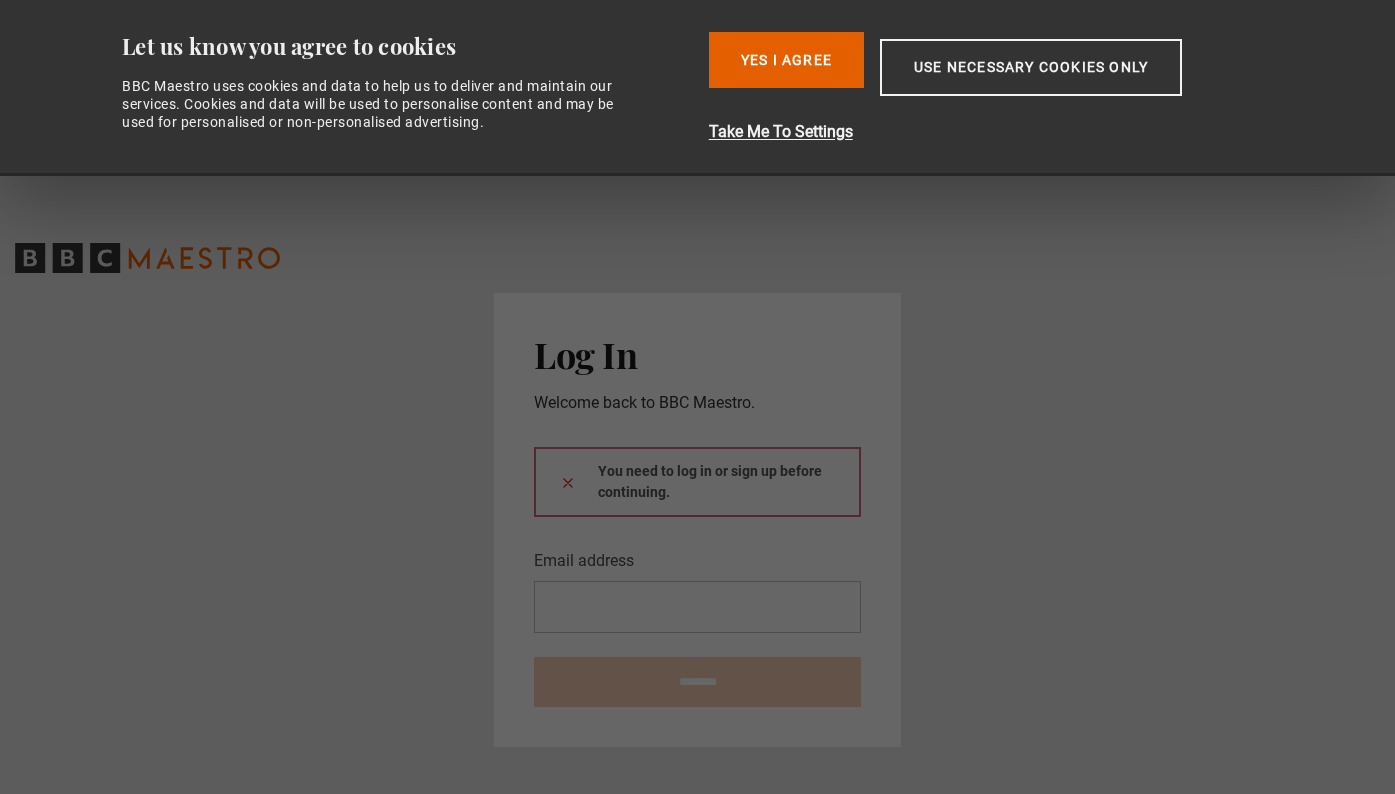 scroll, scrollTop: 0, scrollLeft: 0, axis: both 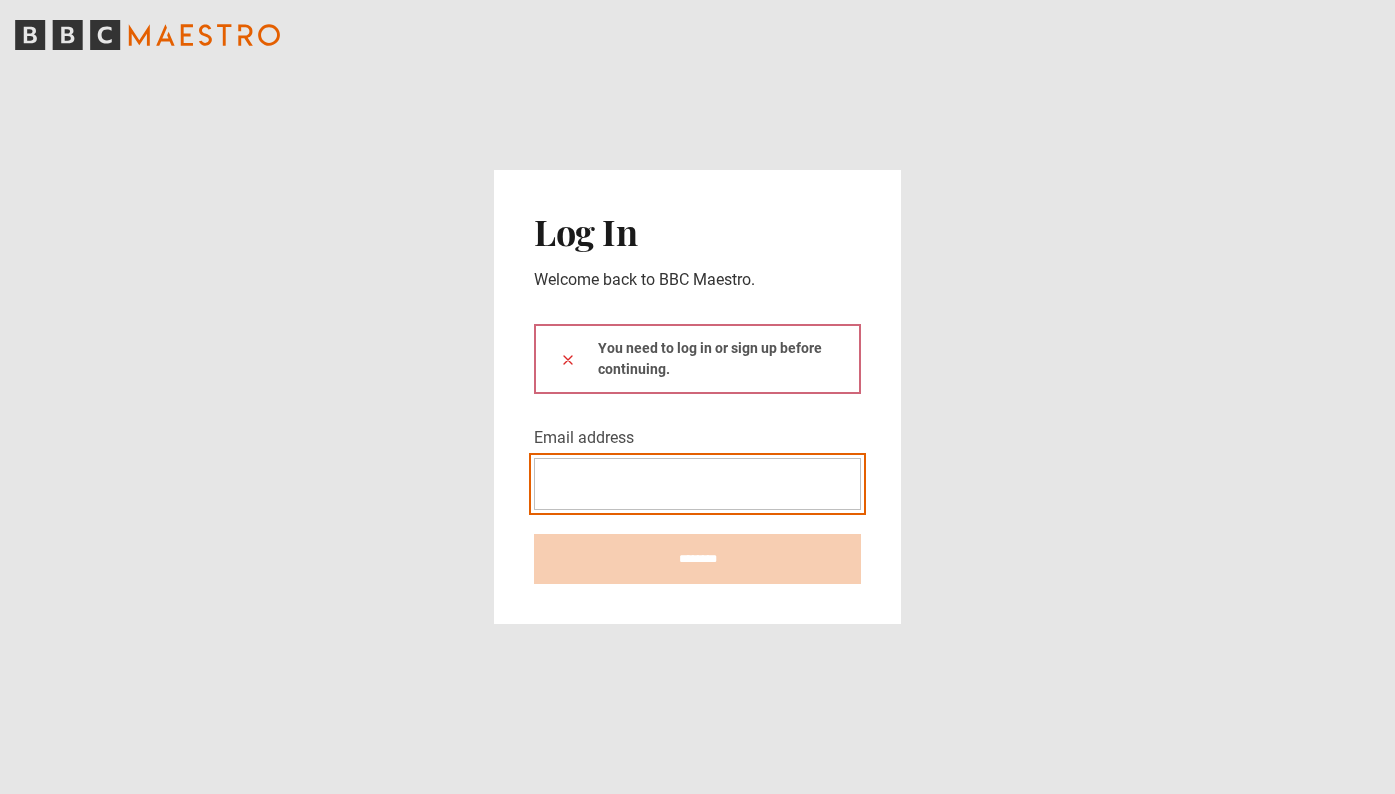 click on "Email address" at bounding box center [697, 484] 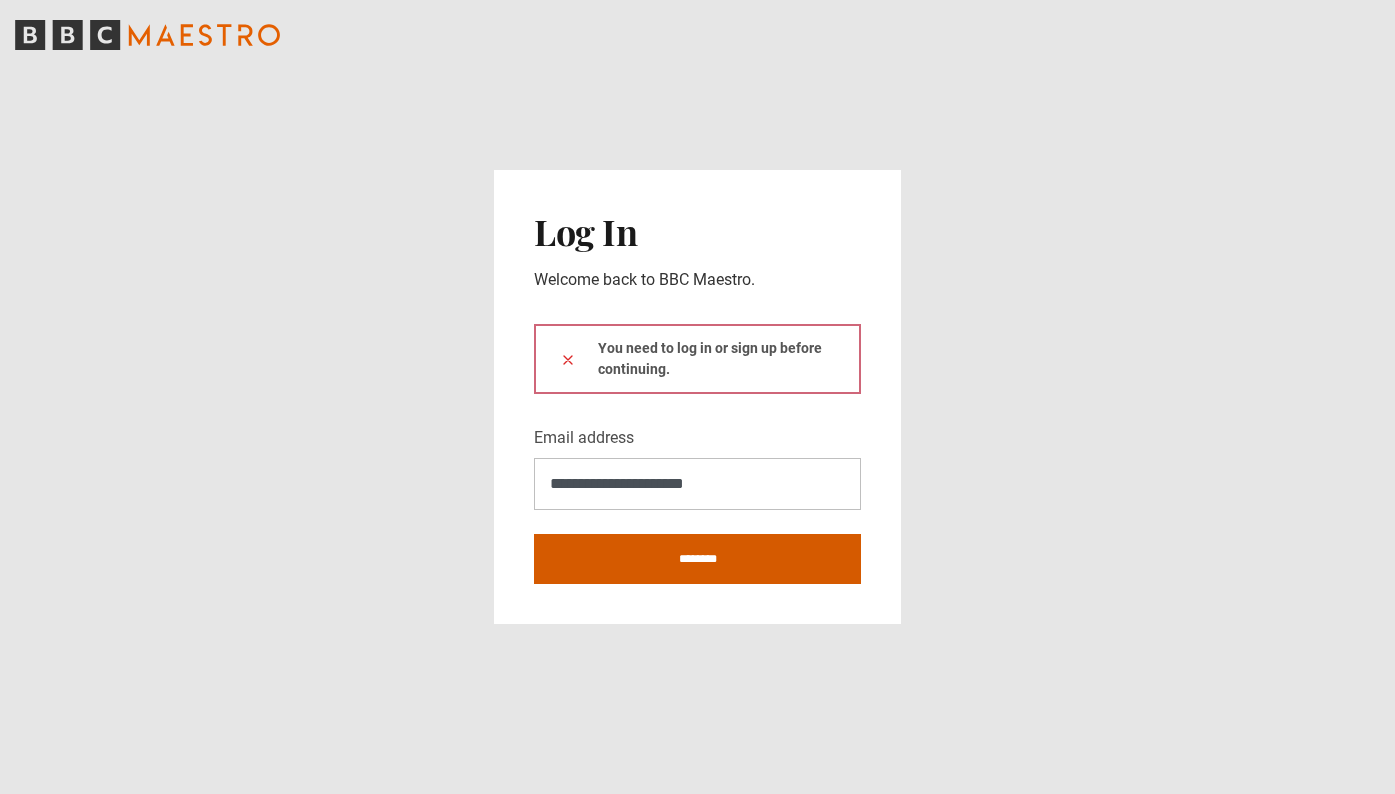 click on "********" at bounding box center [697, 559] 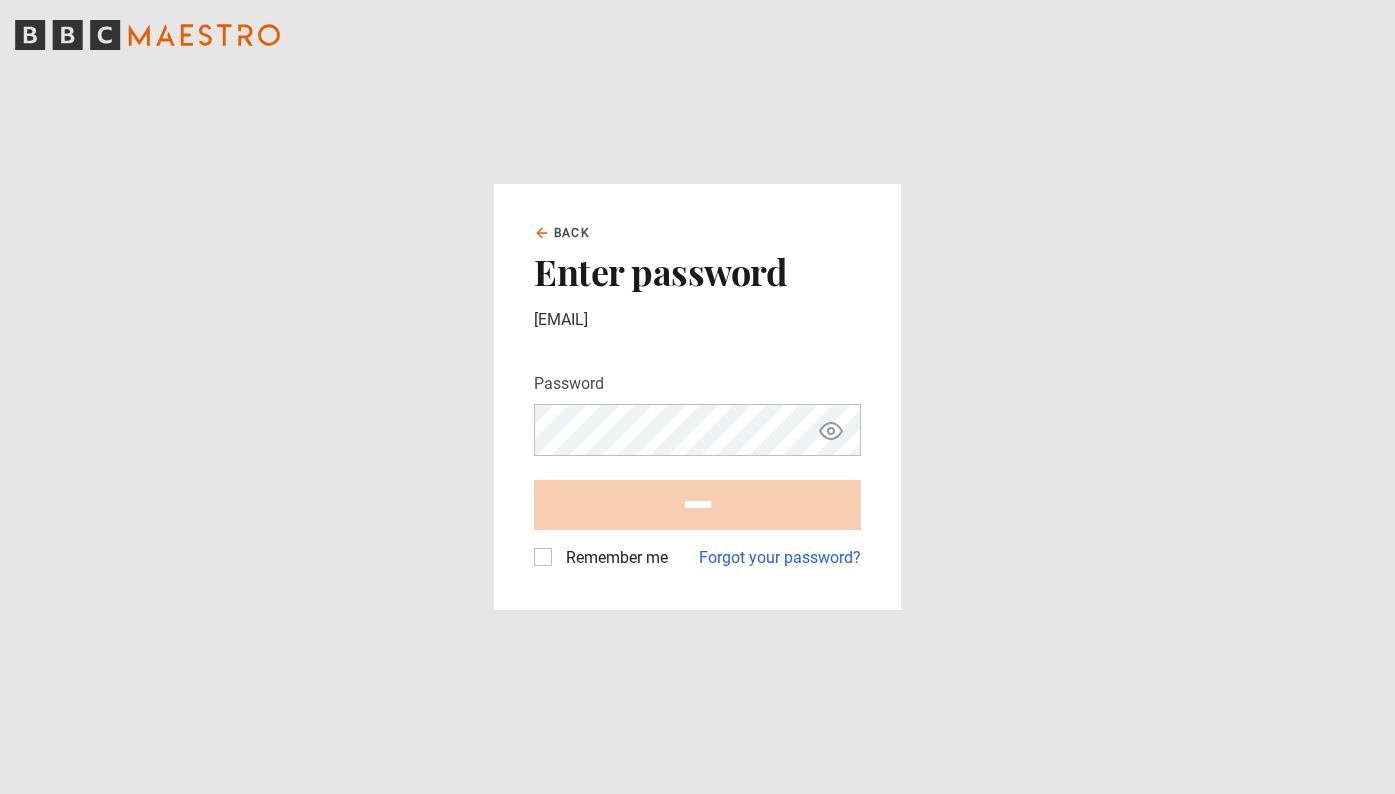 scroll, scrollTop: 0, scrollLeft: 0, axis: both 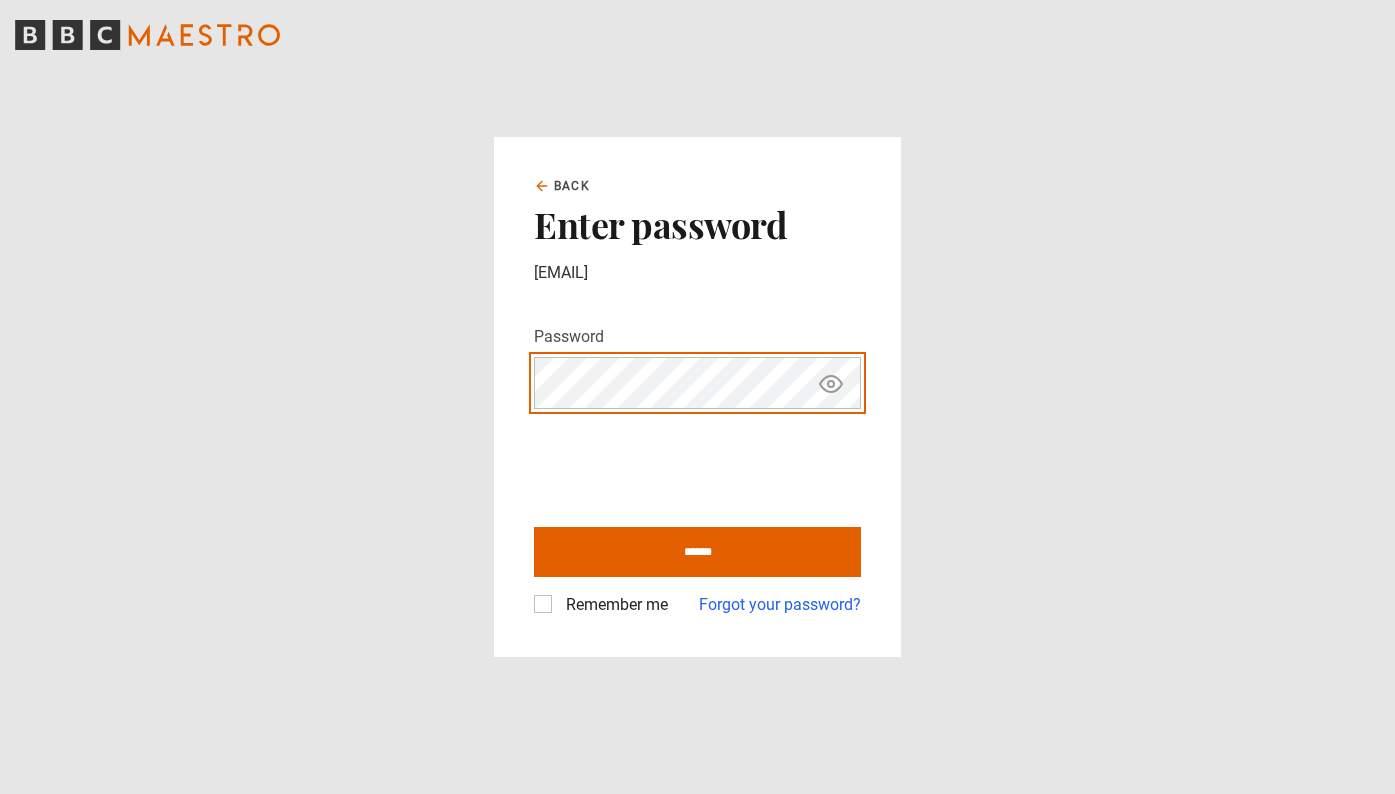 click on "******" at bounding box center (697, 552) 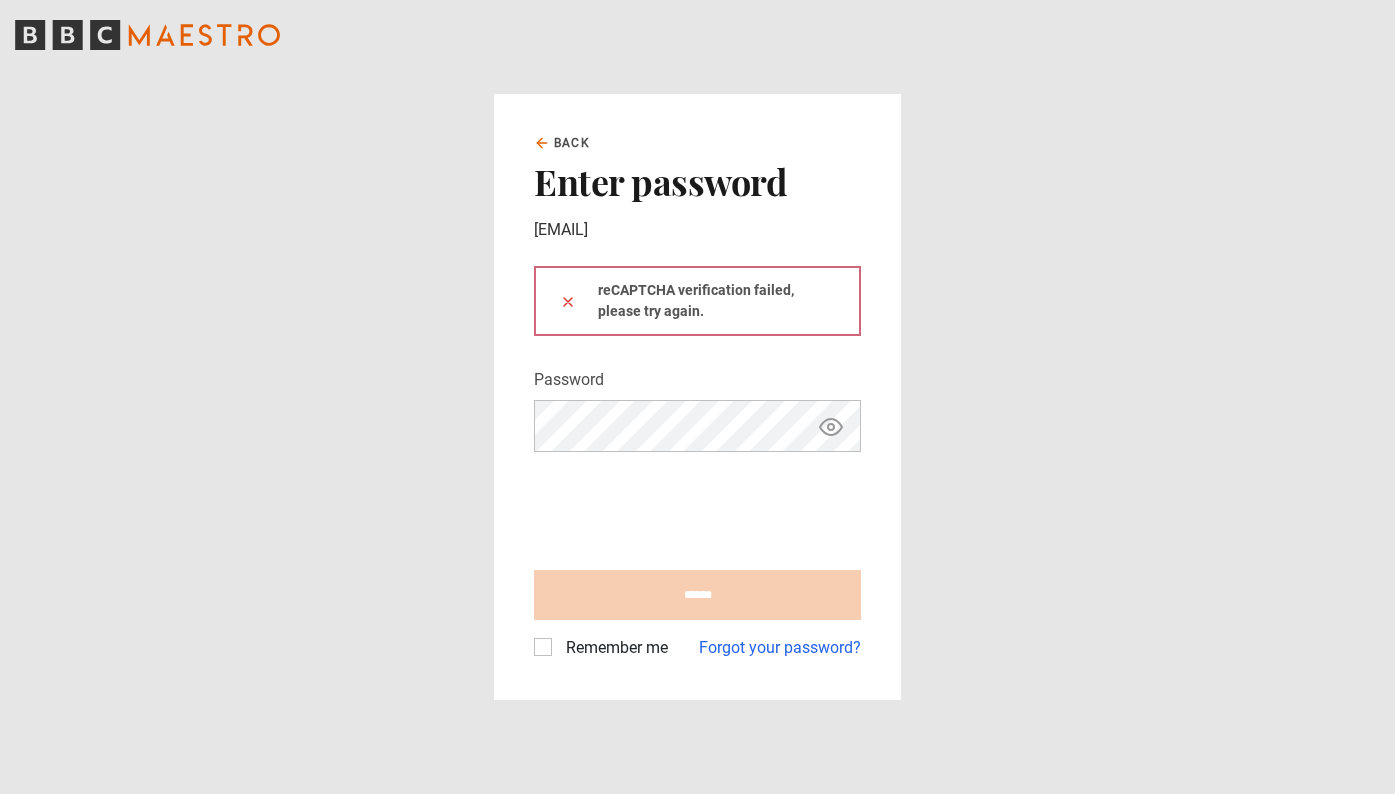scroll, scrollTop: 0, scrollLeft: 0, axis: both 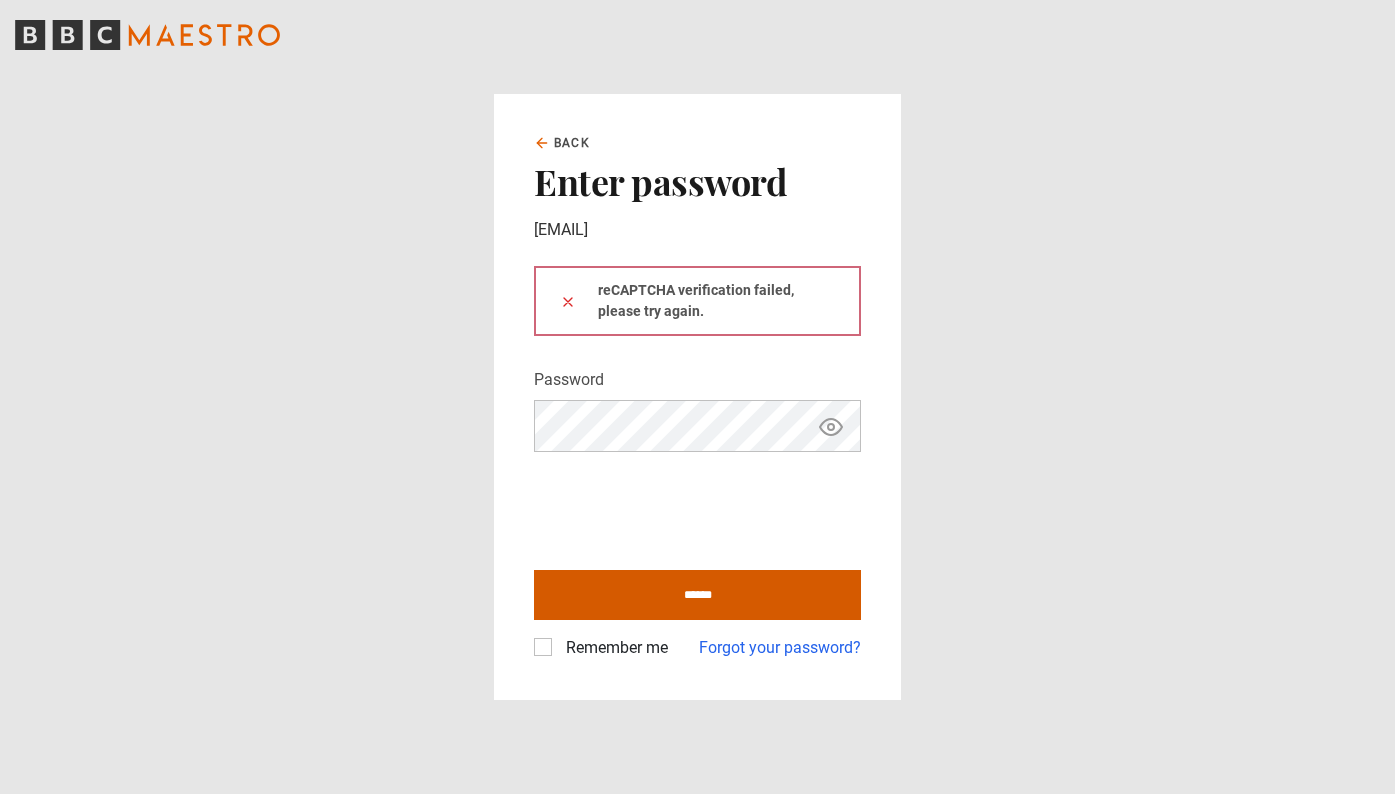 click on "******" at bounding box center [697, 595] 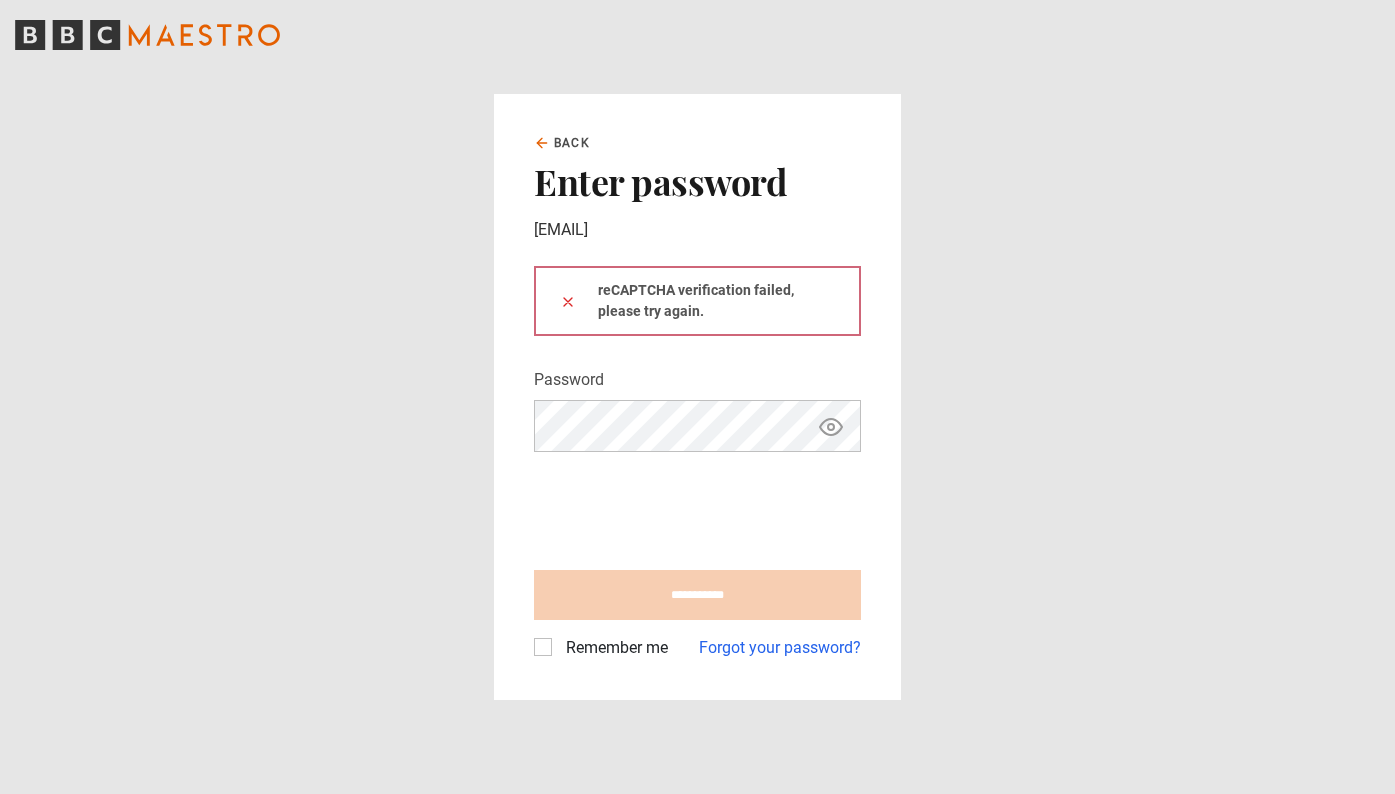 type on "**********" 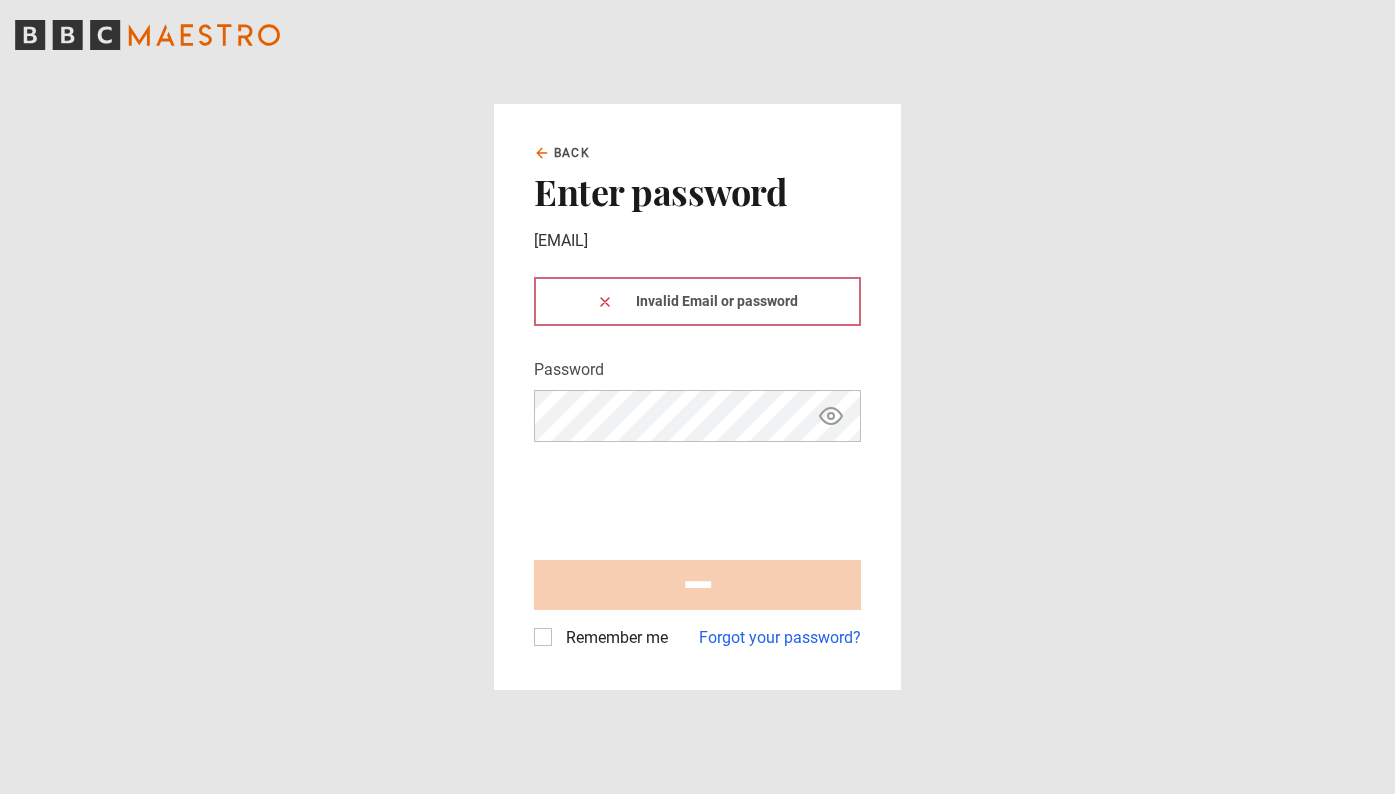 scroll, scrollTop: 0, scrollLeft: 0, axis: both 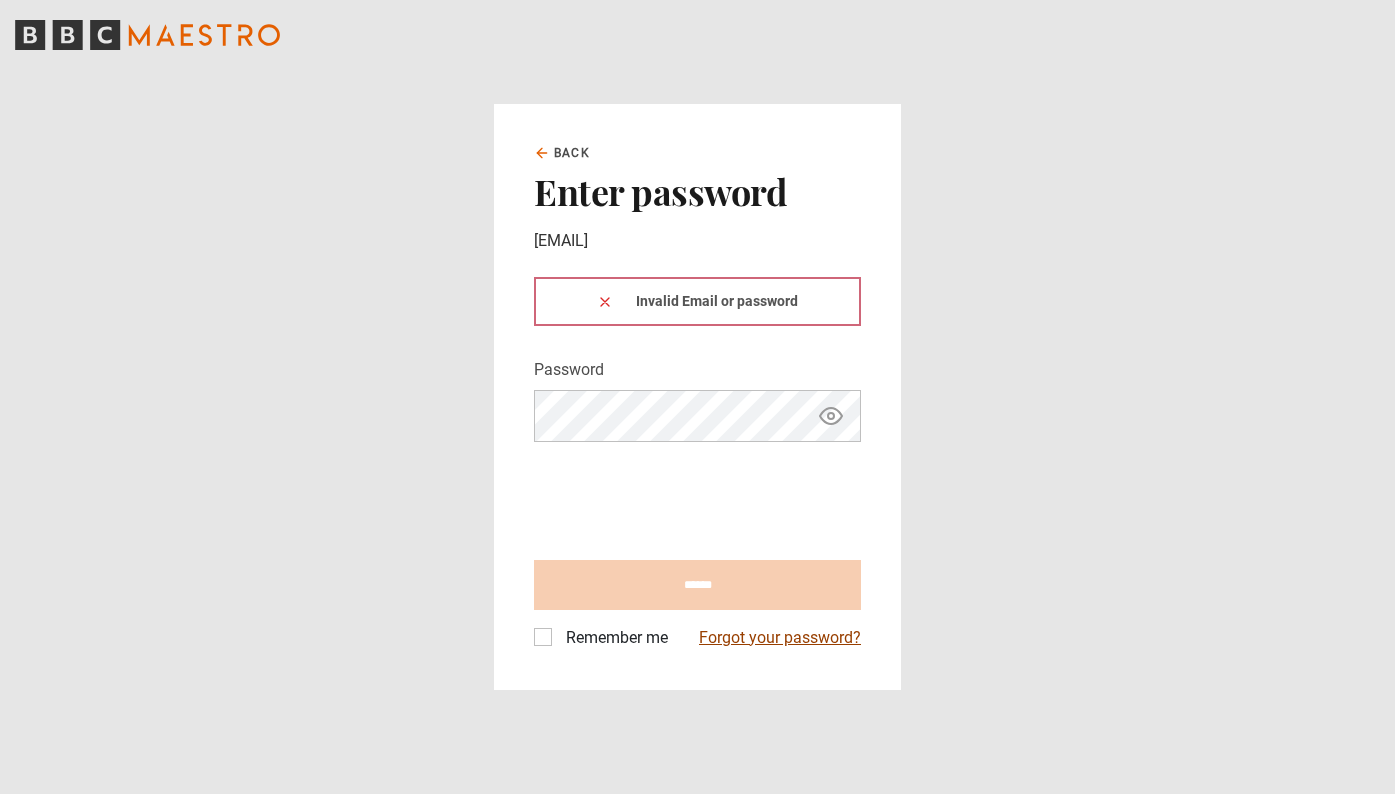 click on "Forgot your password?" at bounding box center (780, 638) 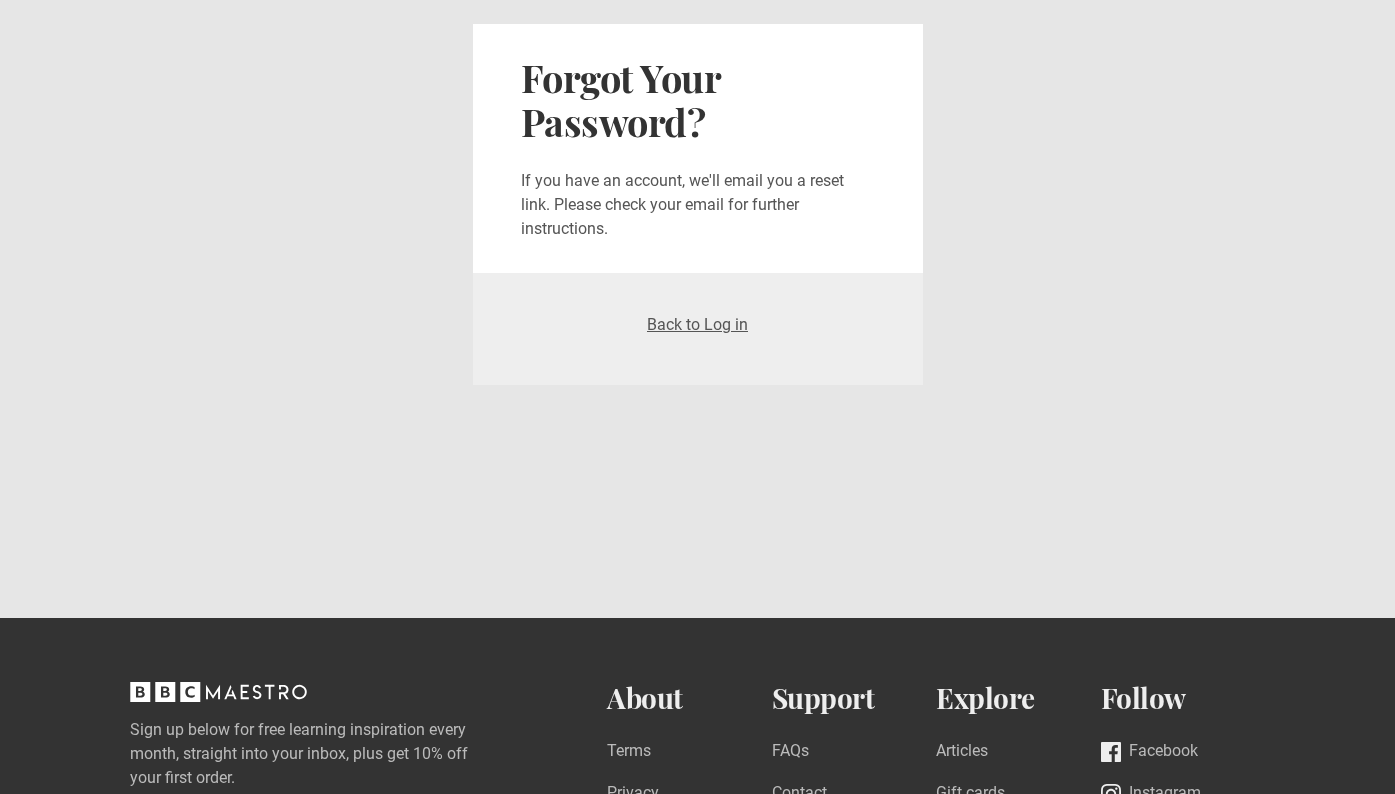 scroll, scrollTop: 0, scrollLeft: 0, axis: both 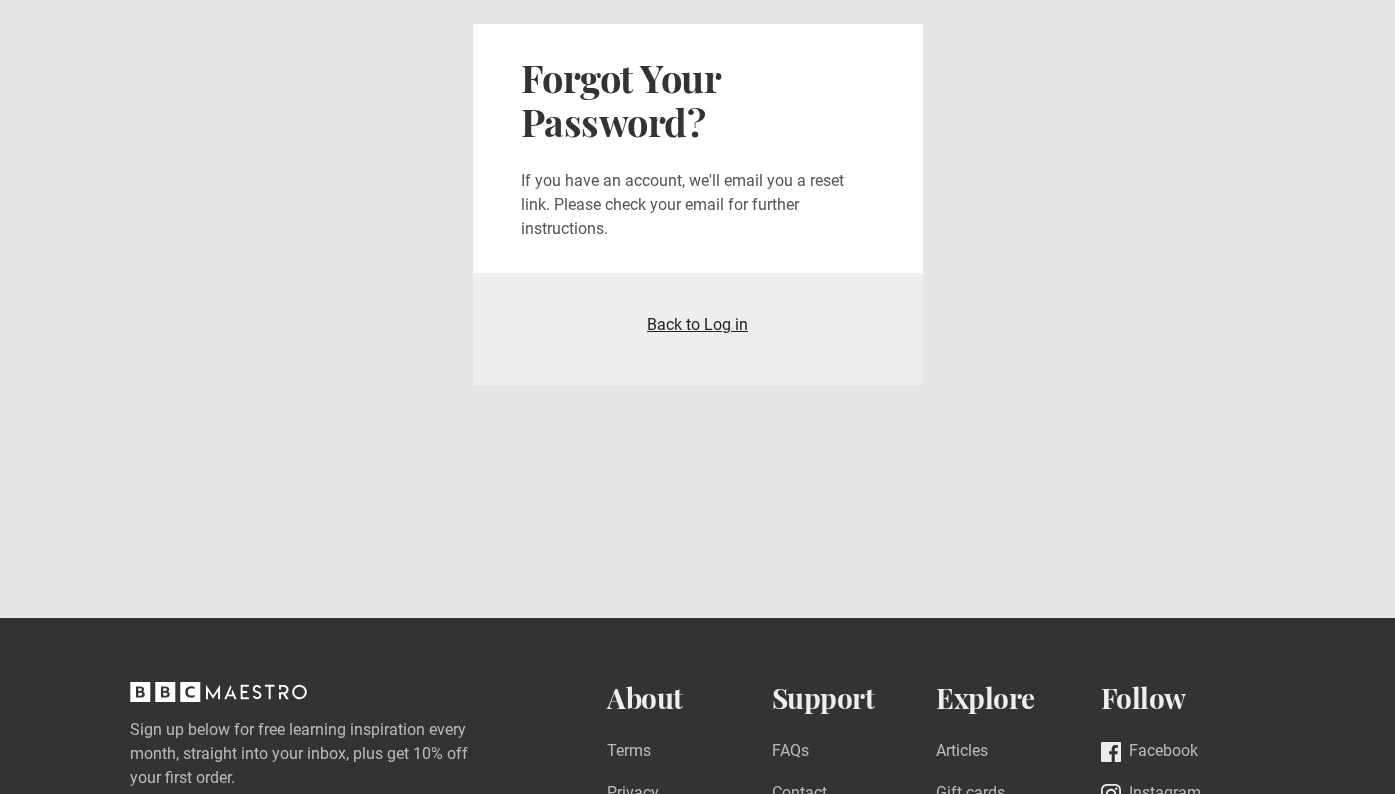 click on "Back to Log in" at bounding box center [697, 324] 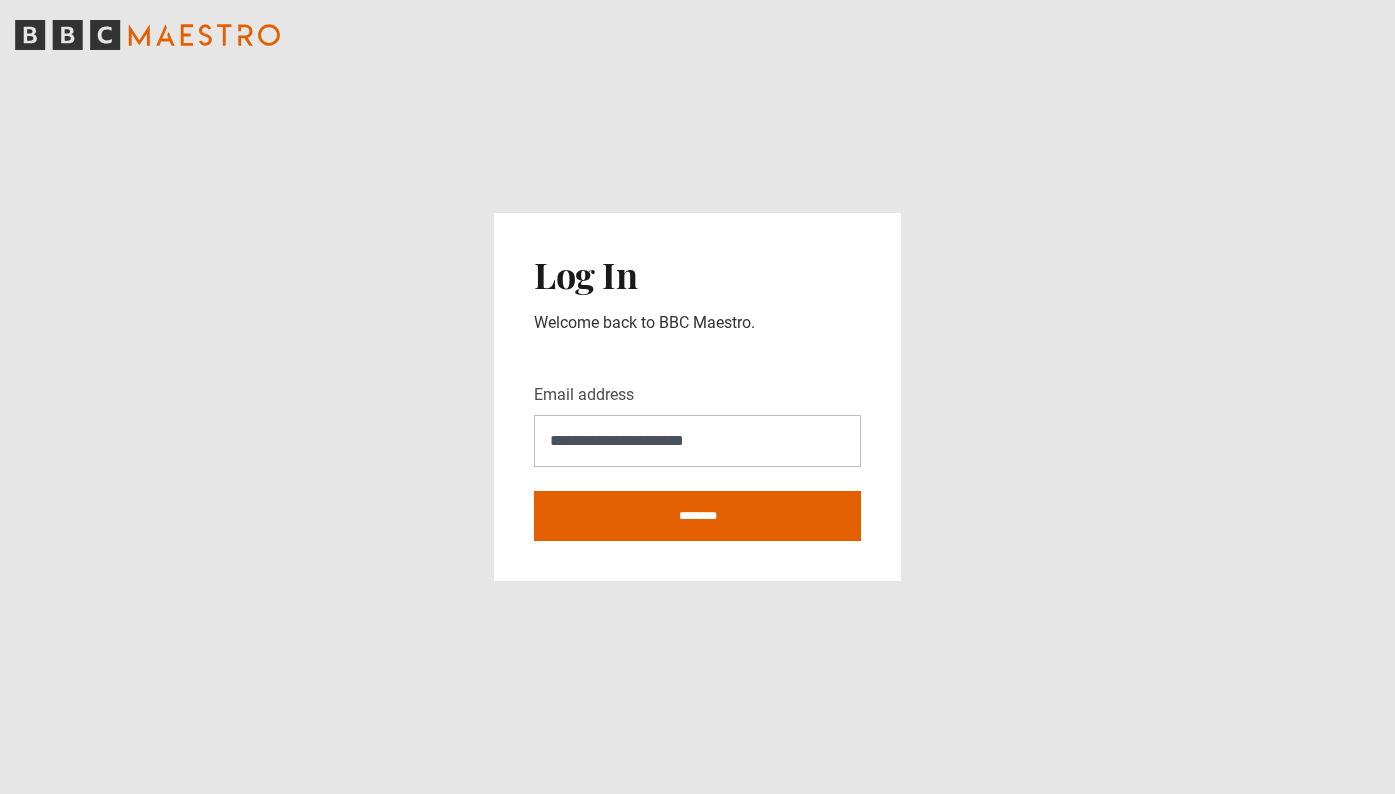 scroll, scrollTop: 0, scrollLeft: 0, axis: both 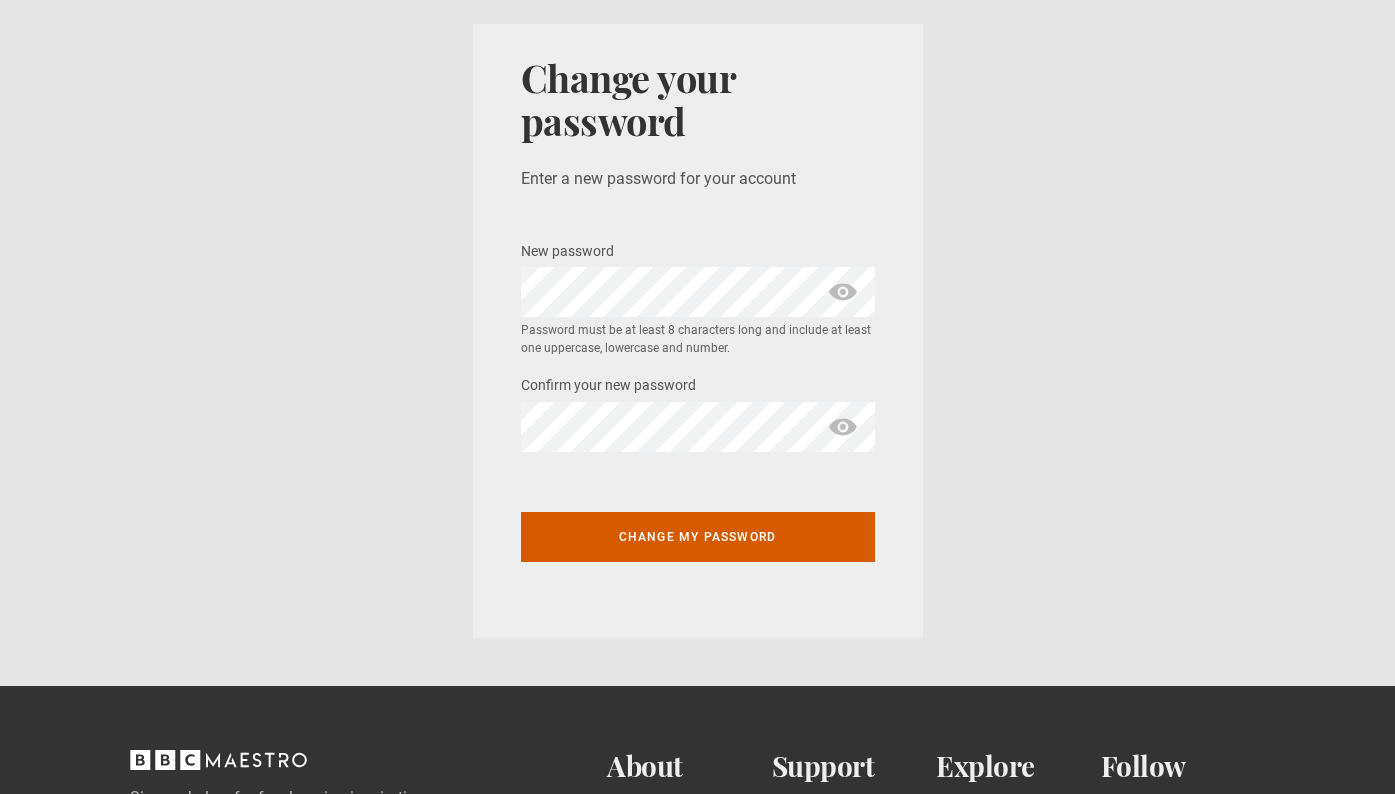 click on "Change my password" at bounding box center [698, 537] 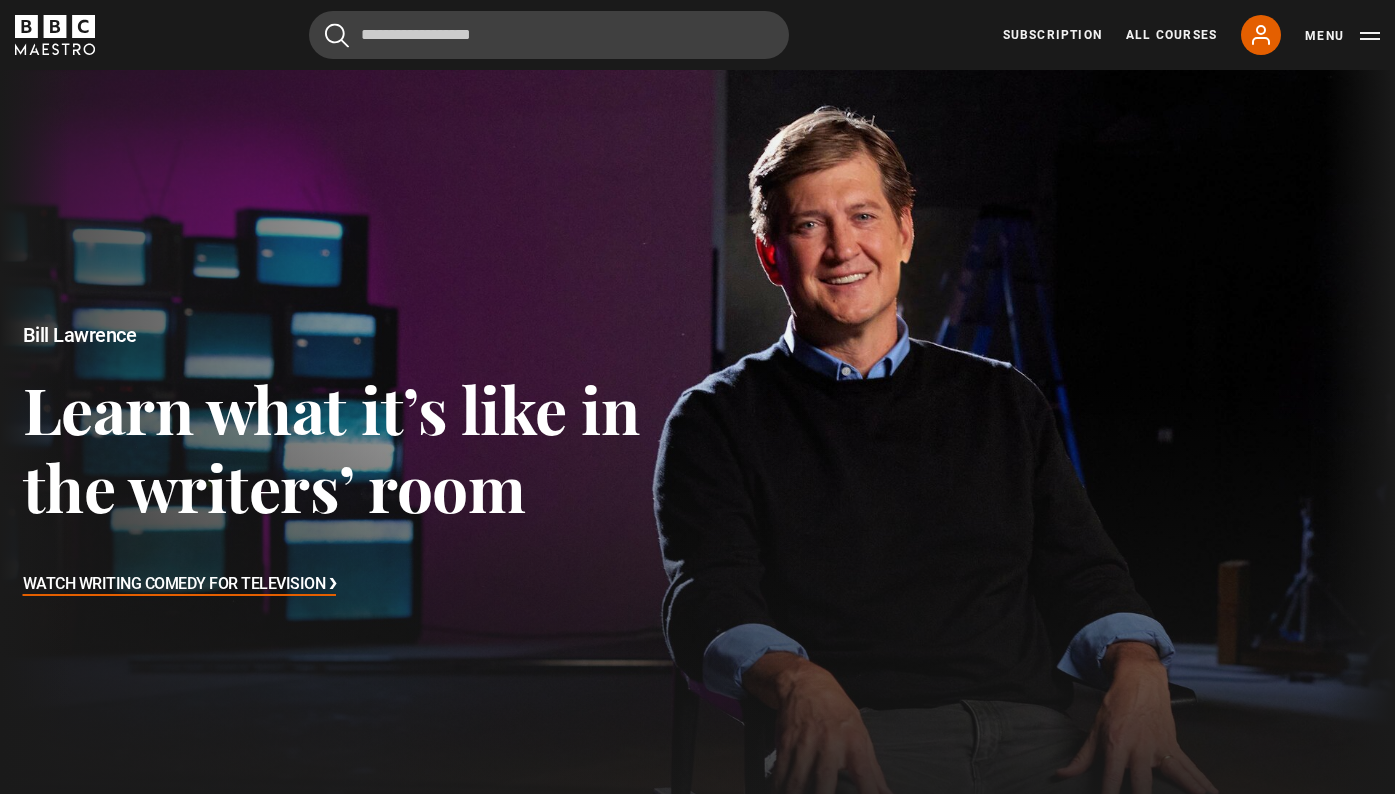scroll, scrollTop: 0, scrollLeft: 0, axis: both 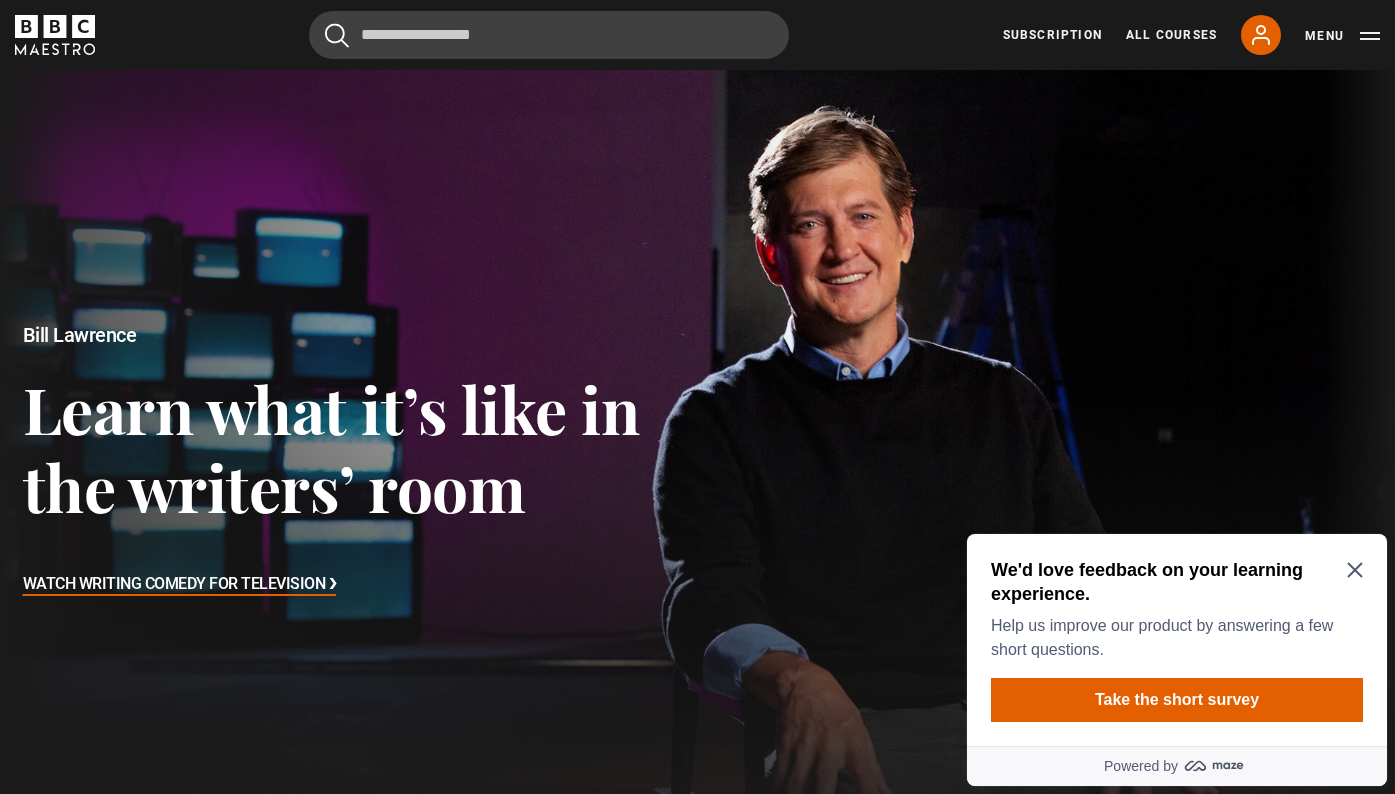 click on "We'd love feedback on your learning experience." at bounding box center (1173, 582) 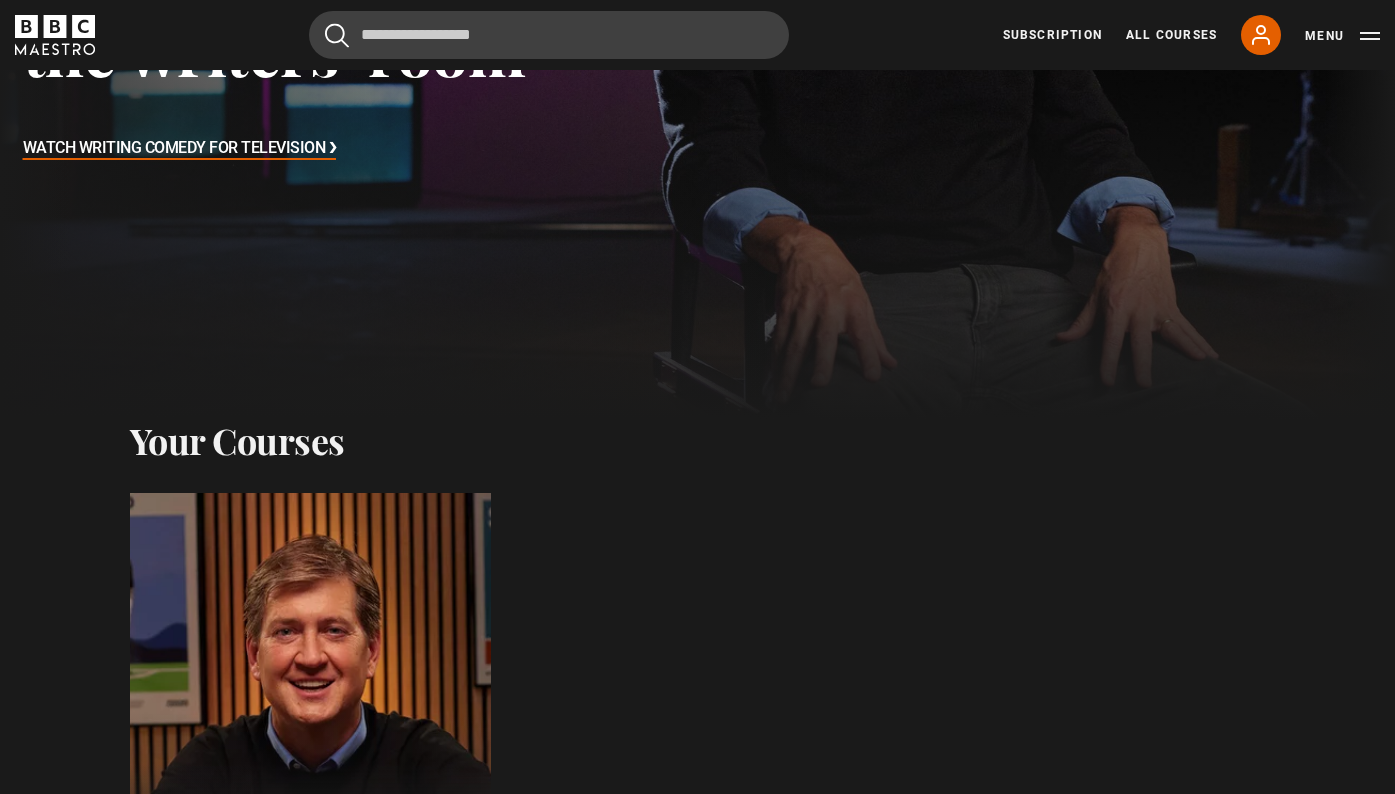 scroll, scrollTop: 258, scrollLeft: 0, axis: vertical 